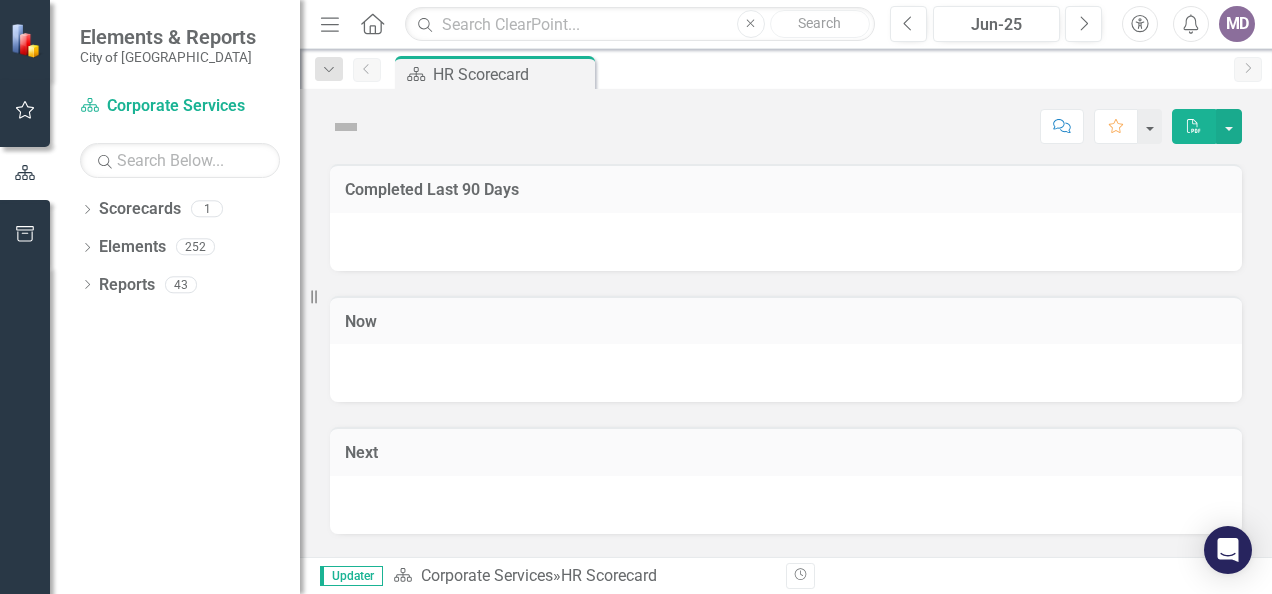 scroll, scrollTop: 0, scrollLeft: 0, axis: both 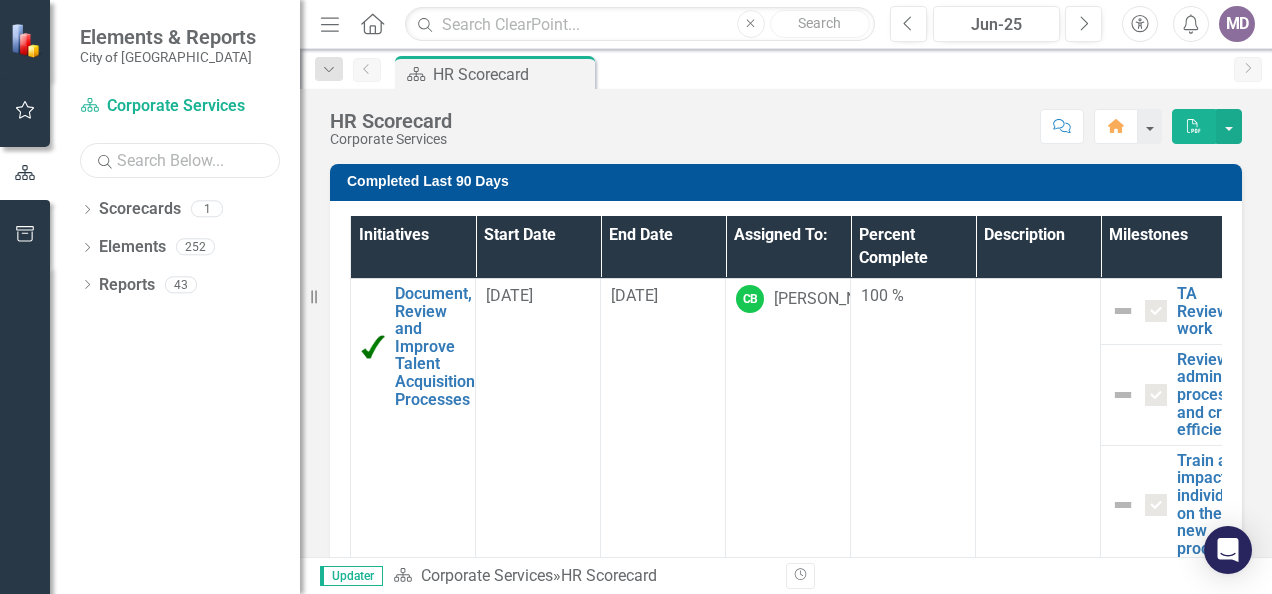 click at bounding box center (180, 160) 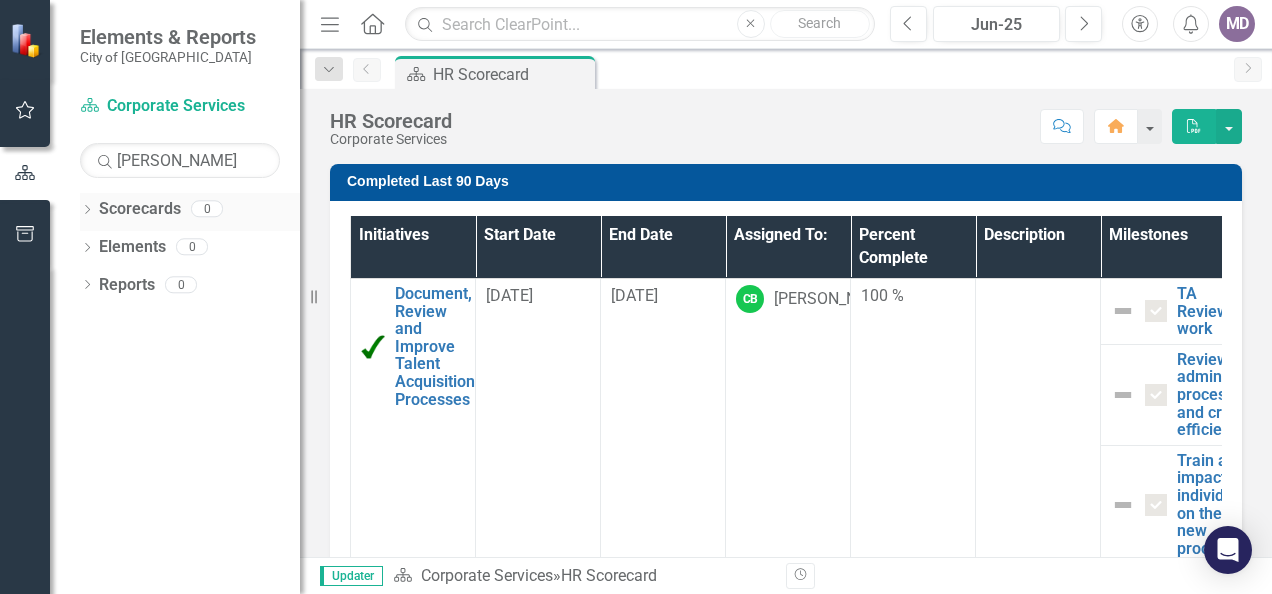 click on "Dropdown" 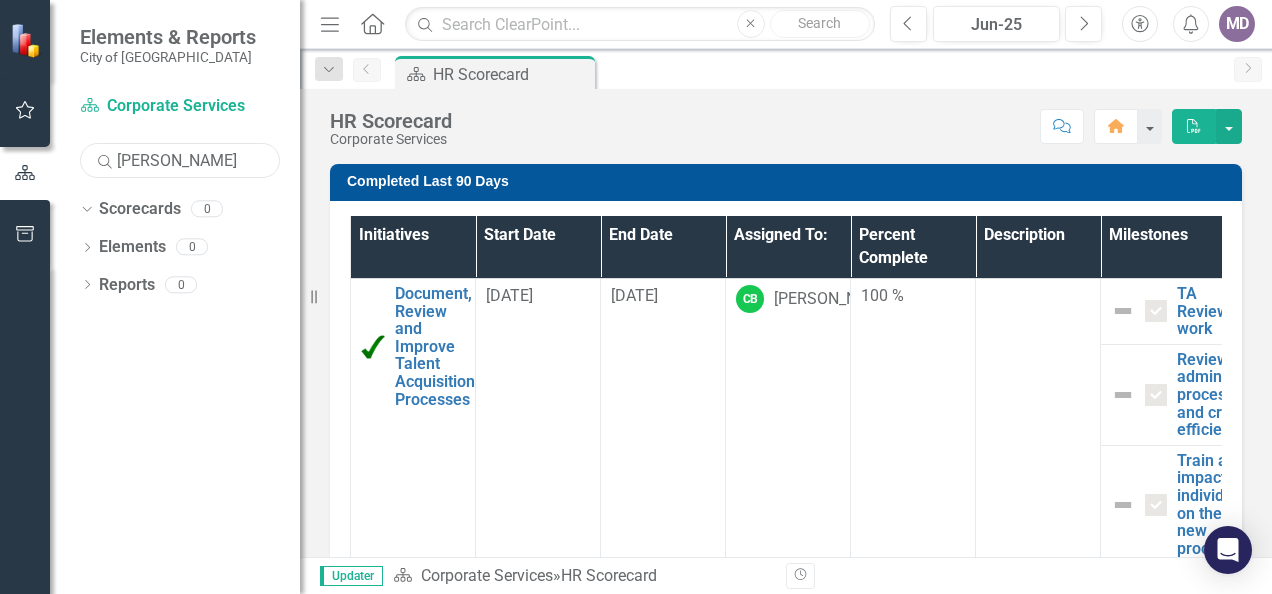click on "[PERSON_NAME]" at bounding box center (180, 160) 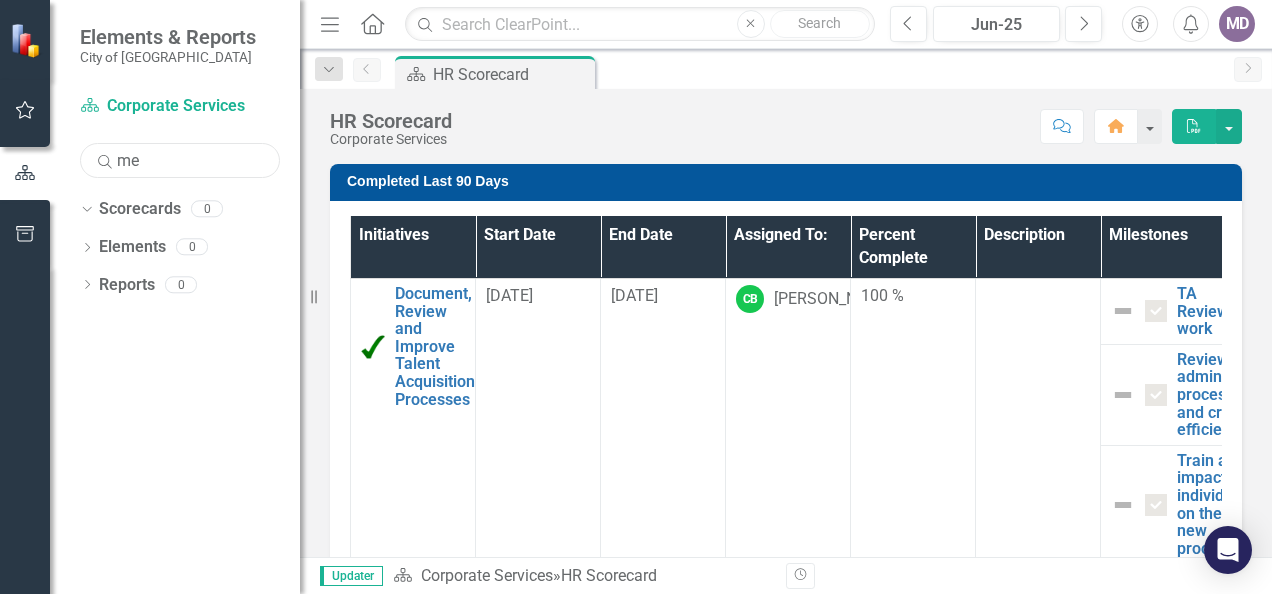 type on "m" 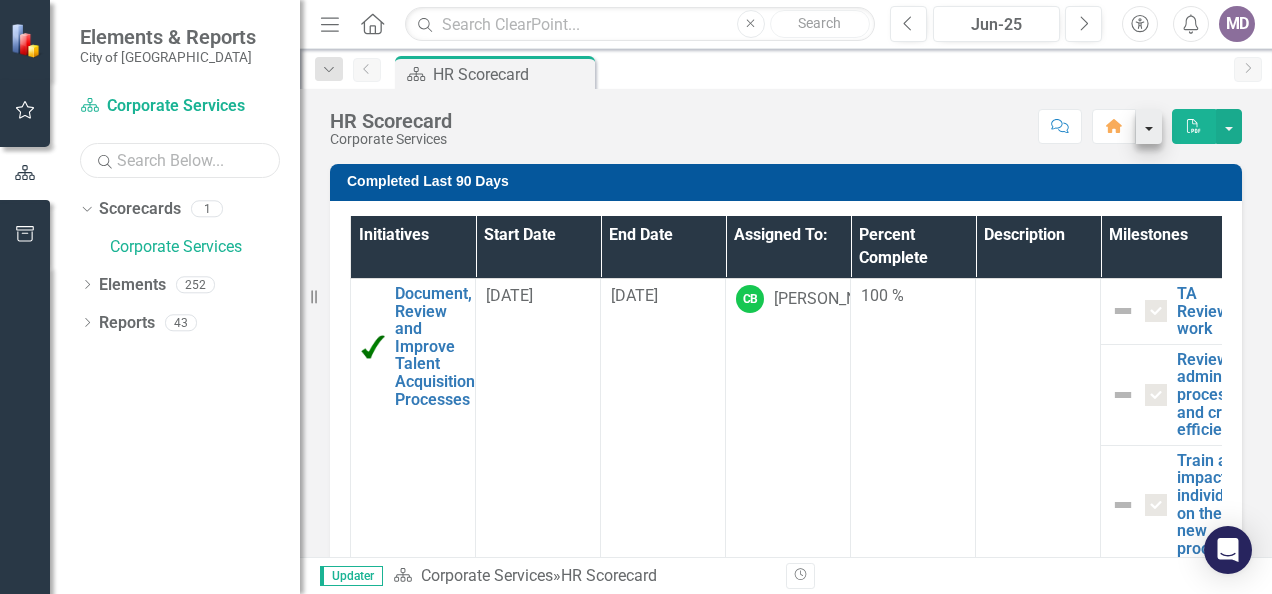 type 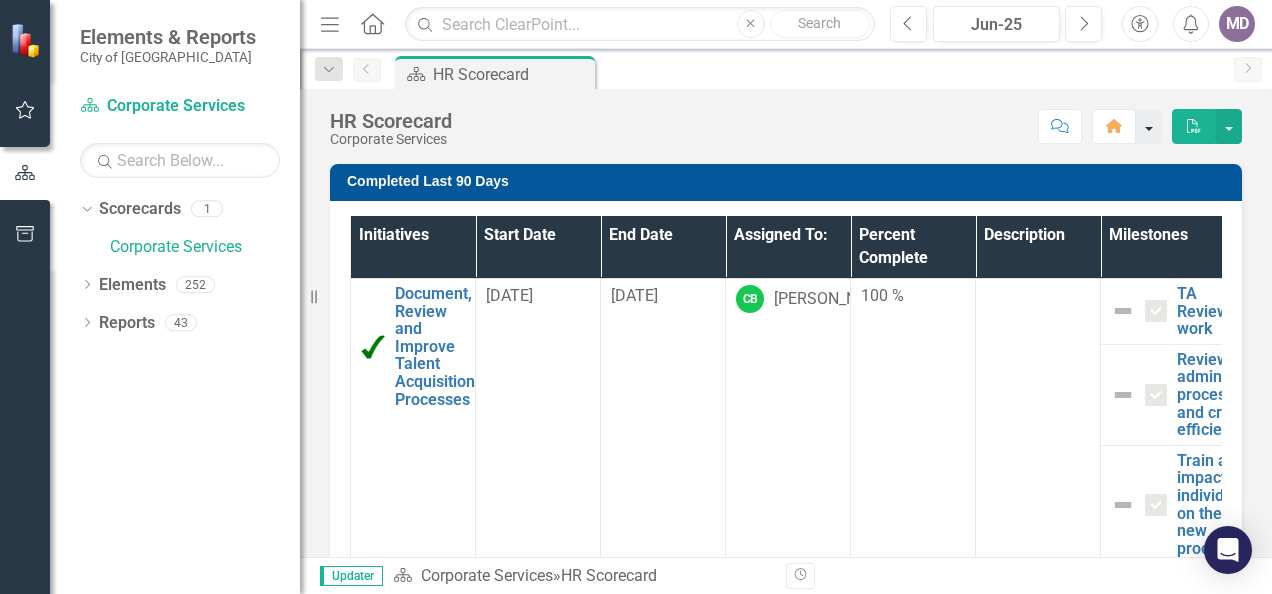 click at bounding box center (1149, 126) 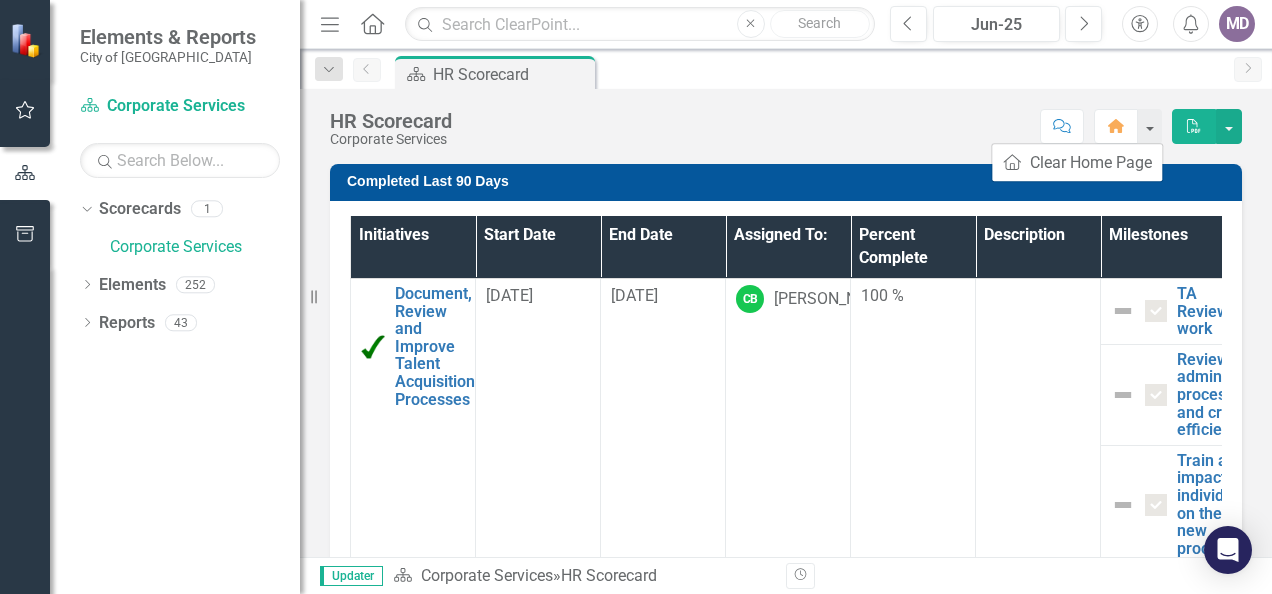 click on "Score: N/A Jun-25 Completed  Comment Home PDF" at bounding box center [852, 126] 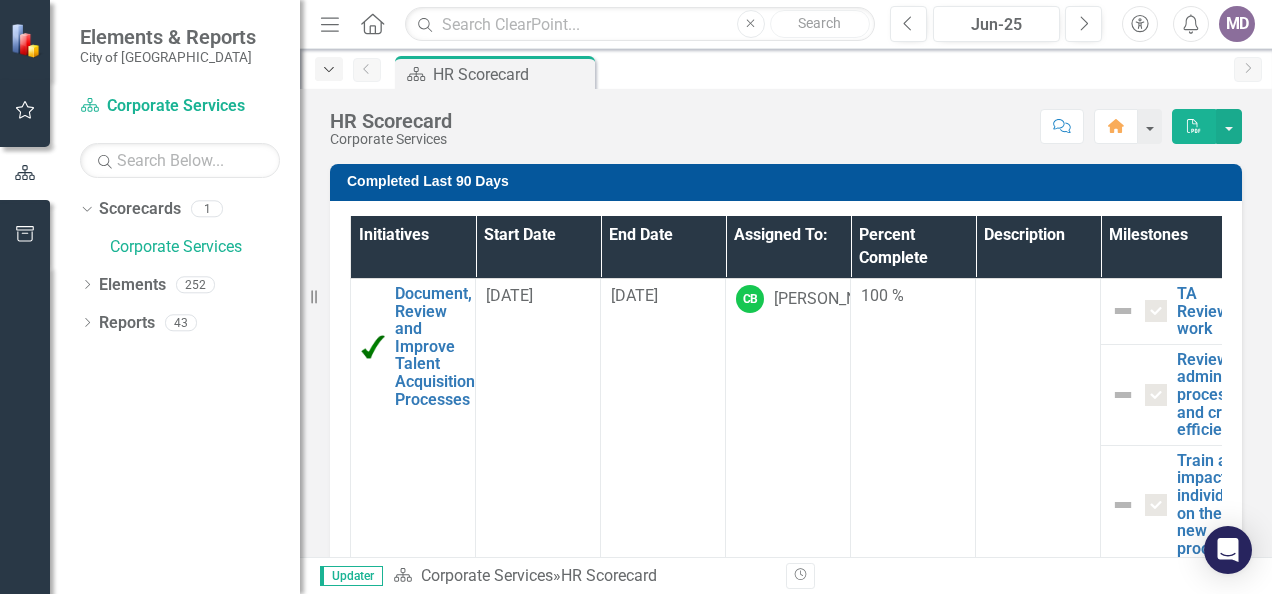 click on "Dropdown" 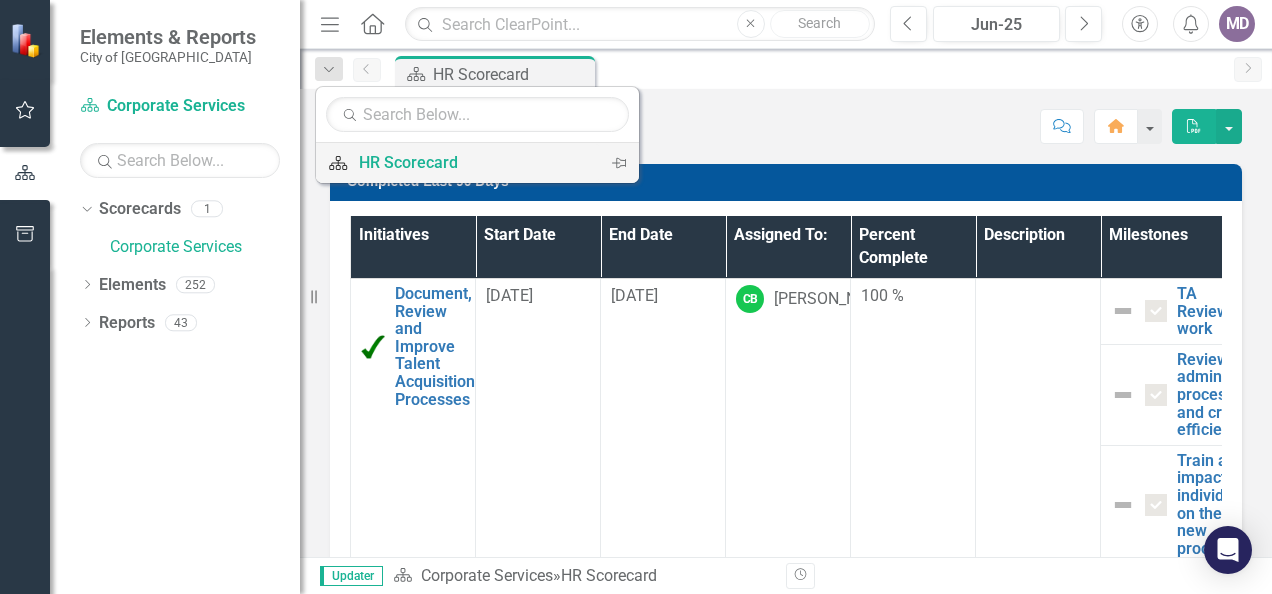 click on "HR Scorecard" at bounding box center (474, 162) 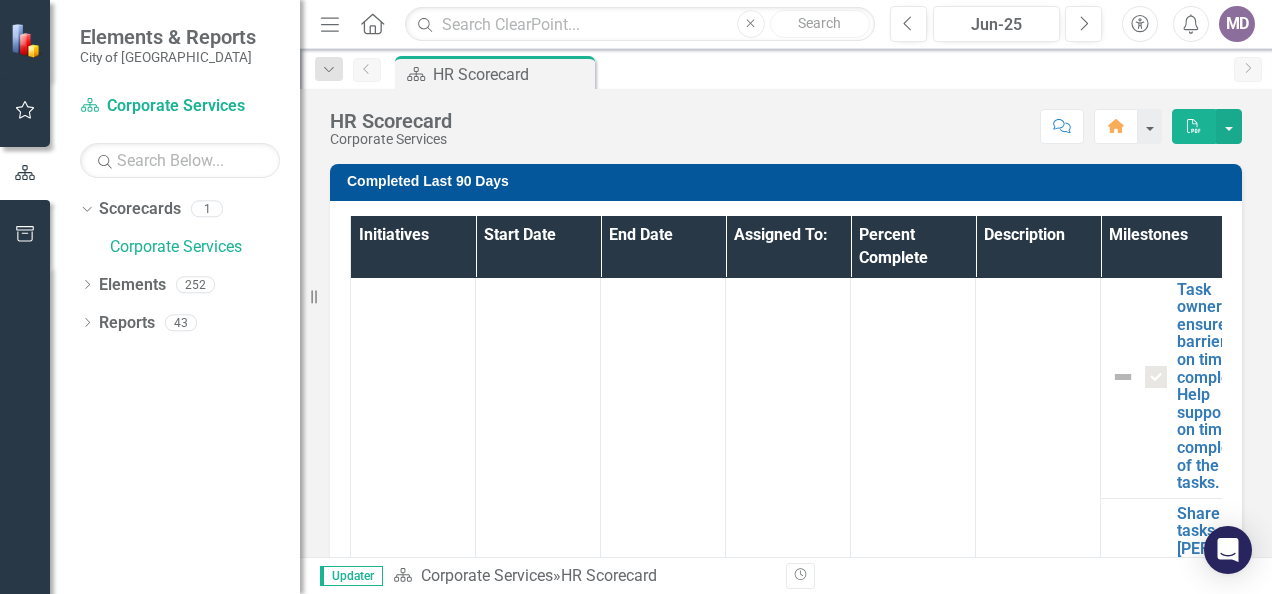 scroll, scrollTop: 1370, scrollLeft: 0, axis: vertical 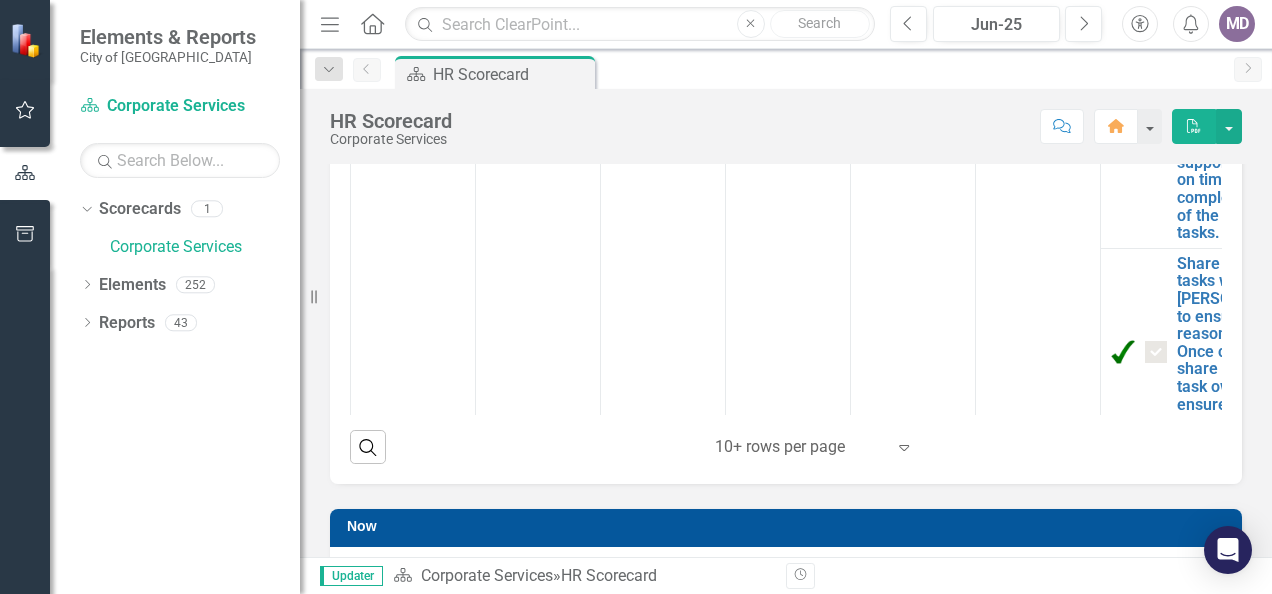 click on "Expand" 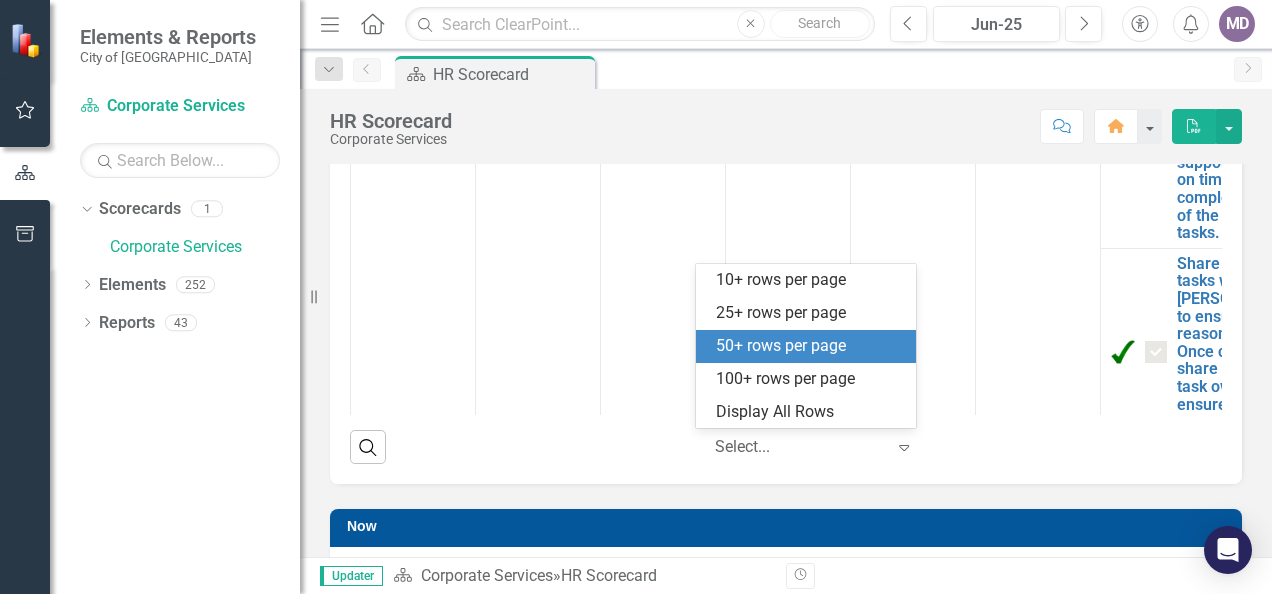 click on "50+ rows per page" at bounding box center [810, 346] 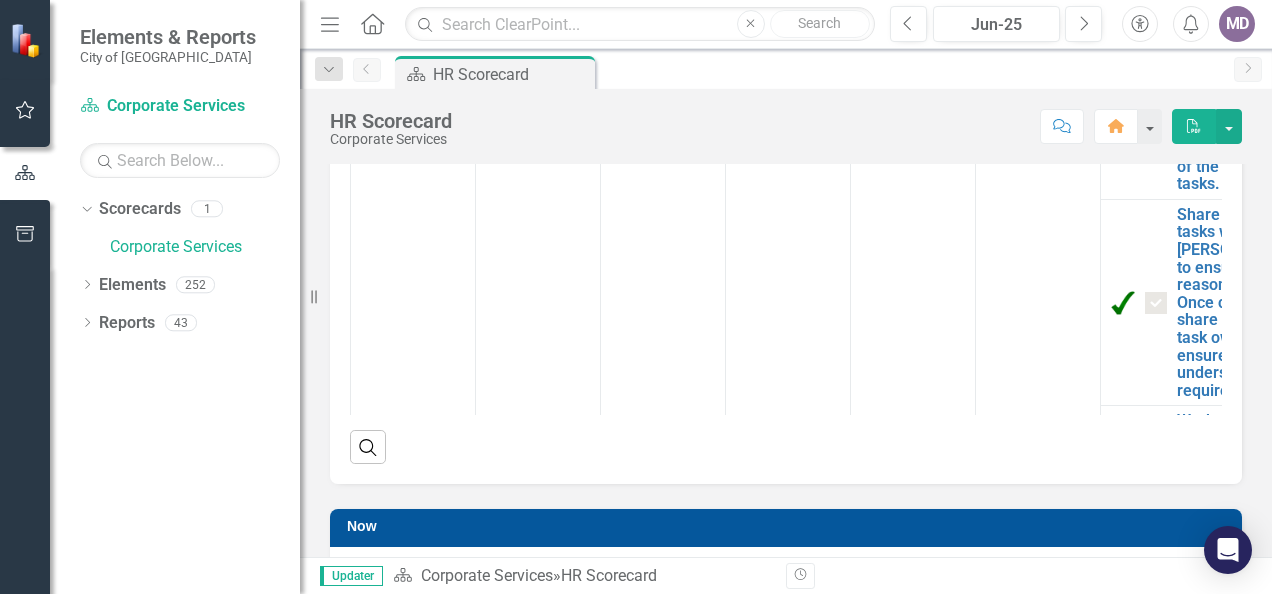 scroll, scrollTop: 1820, scrollLeft: 0, axis: vertical 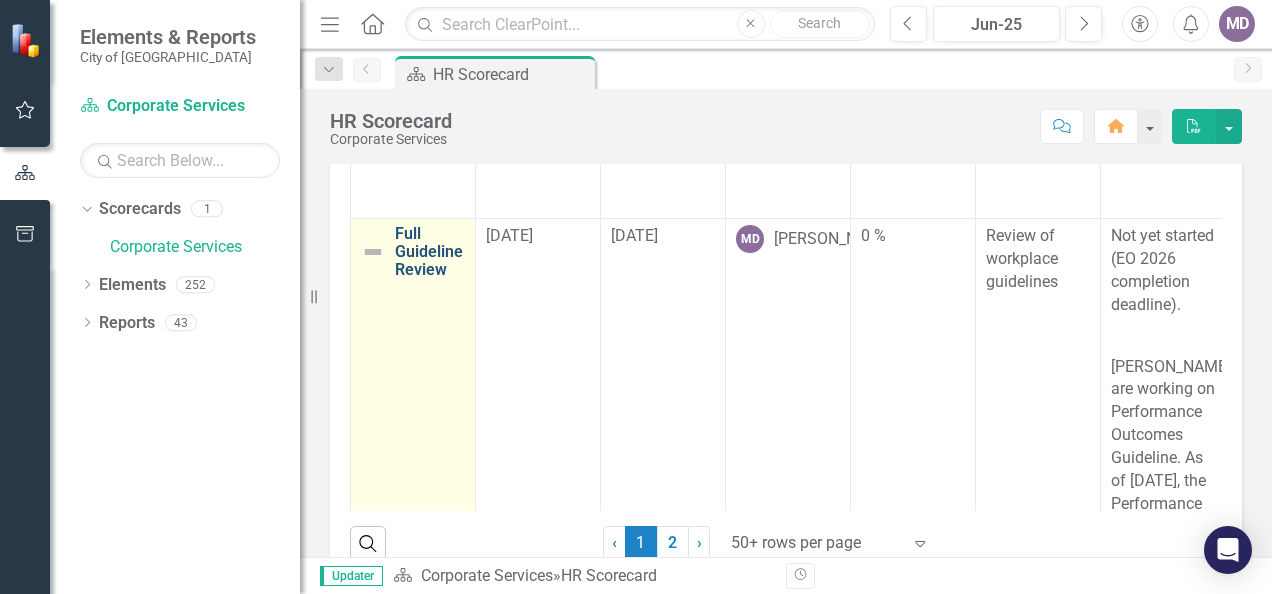 click on "Full Guideline Review" at bounding box center (430, 251) 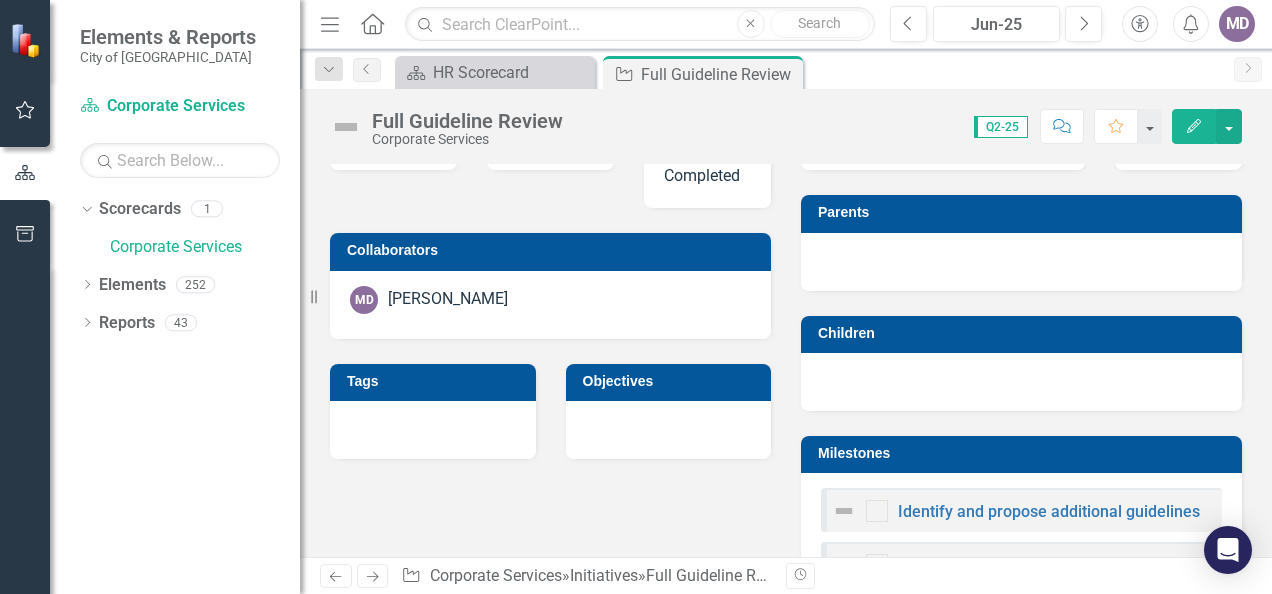 scroll, scrollTop: 1204, scrollLeft: 0, axis: vertical 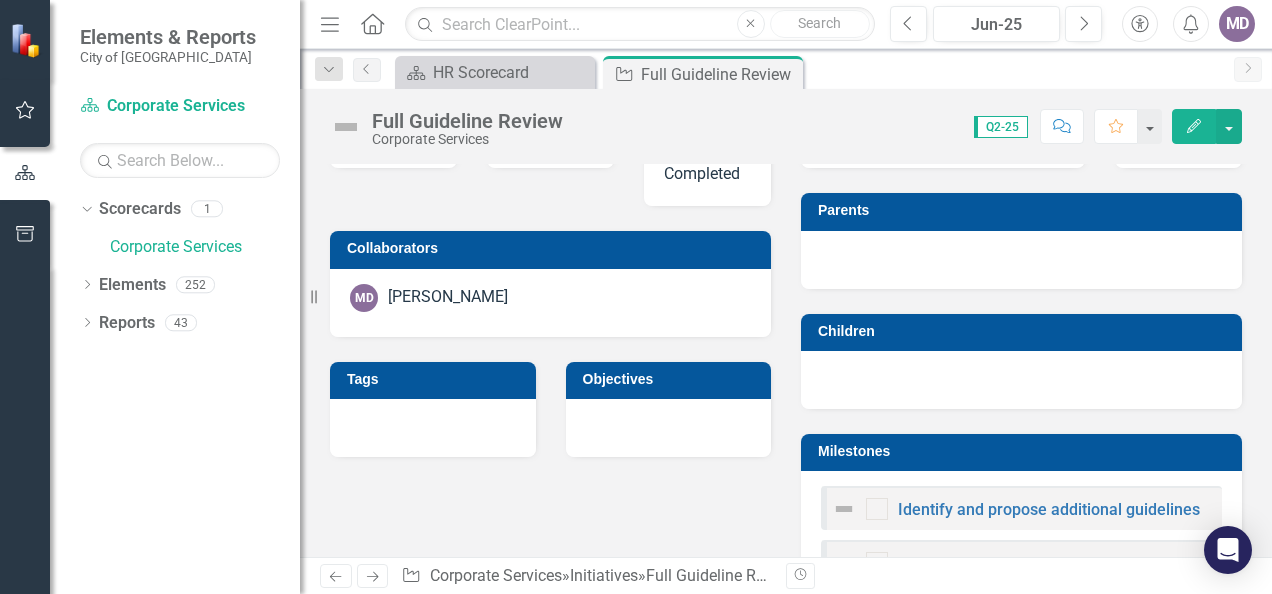 click on "Edit" 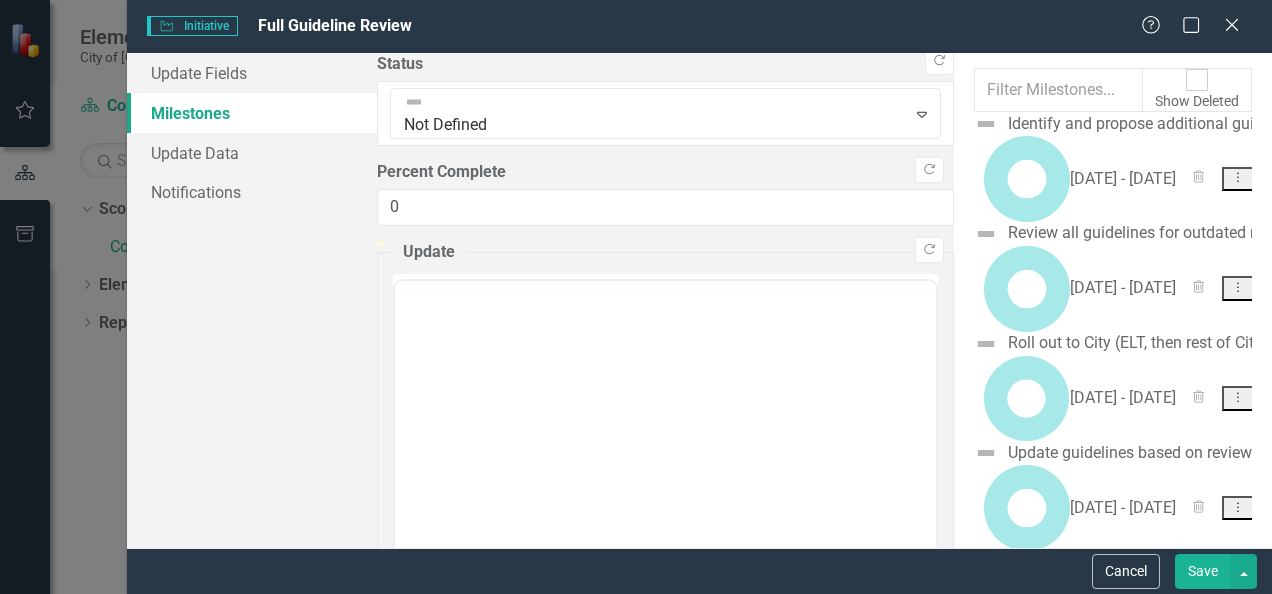 scroll, scrollTop: 0, scrollLeft: 0, axis: both 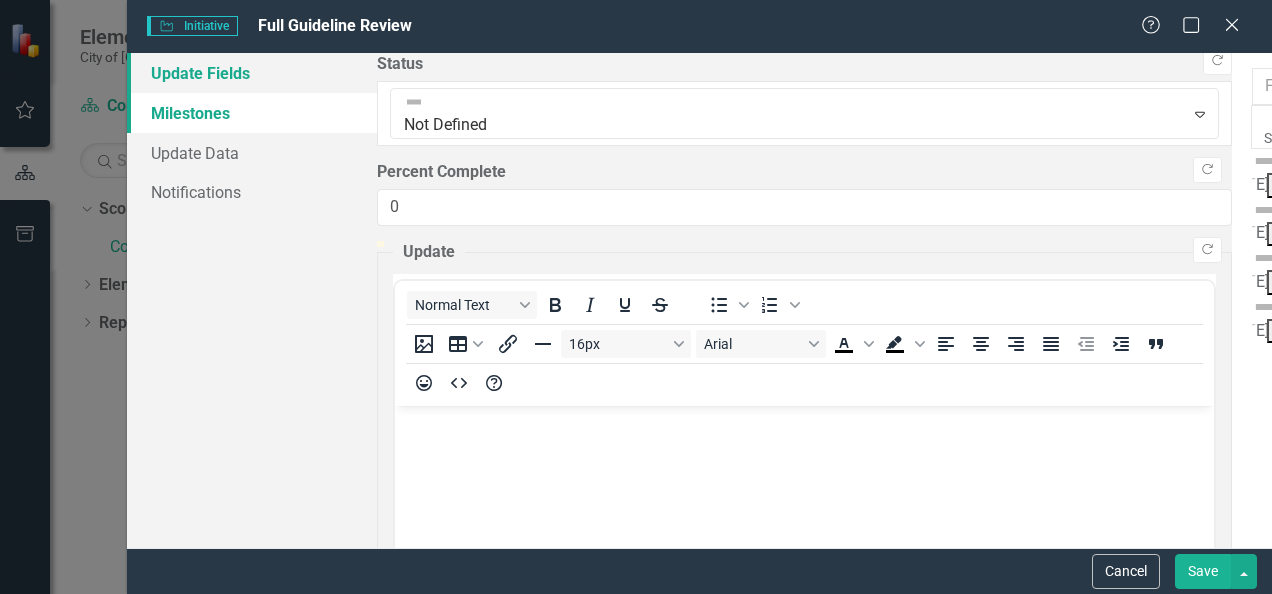 click on "Update Fields" at bounding box center [252, 73] 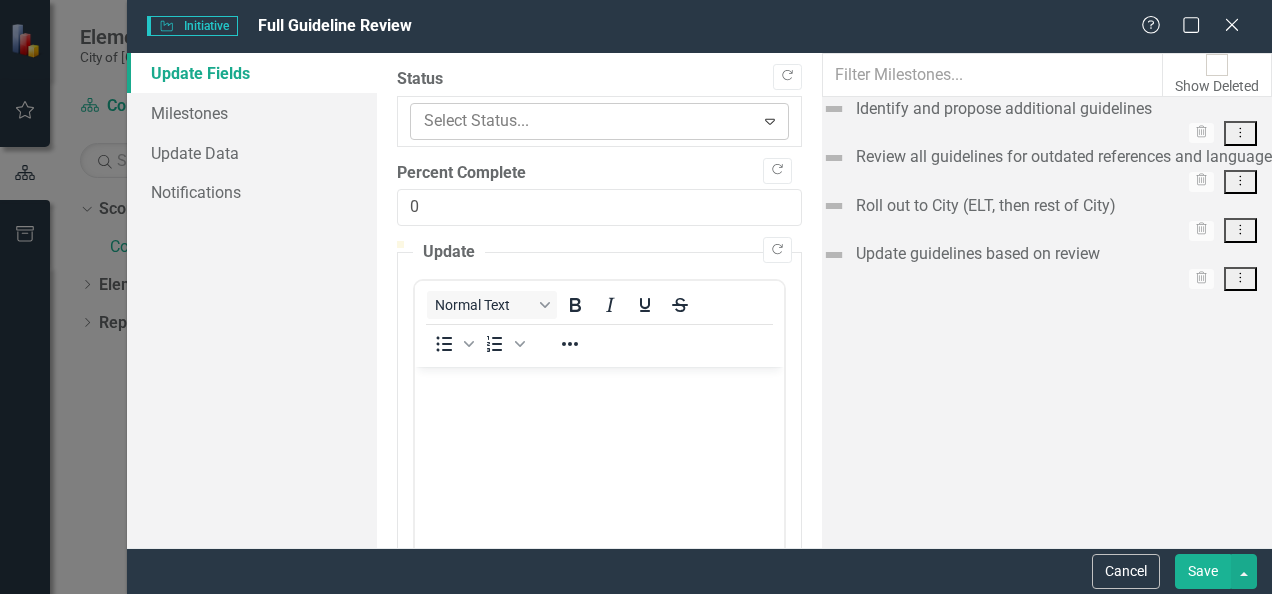 click at bounding box center [582, 121] 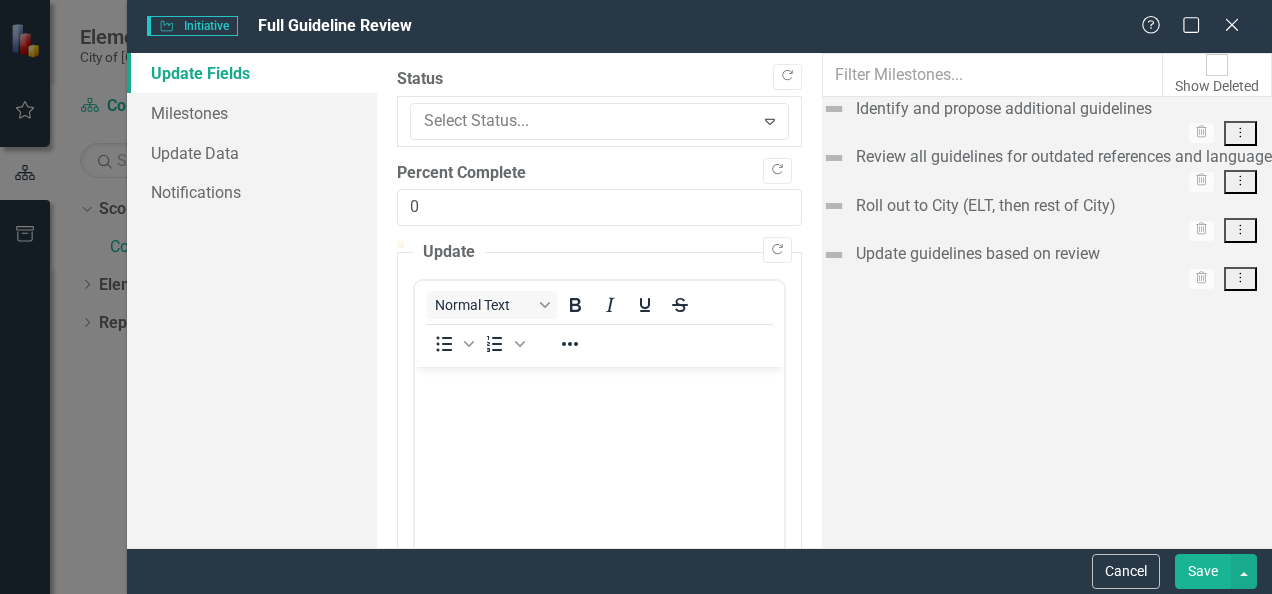 click on "On Target" at bounding box center [640, 707] 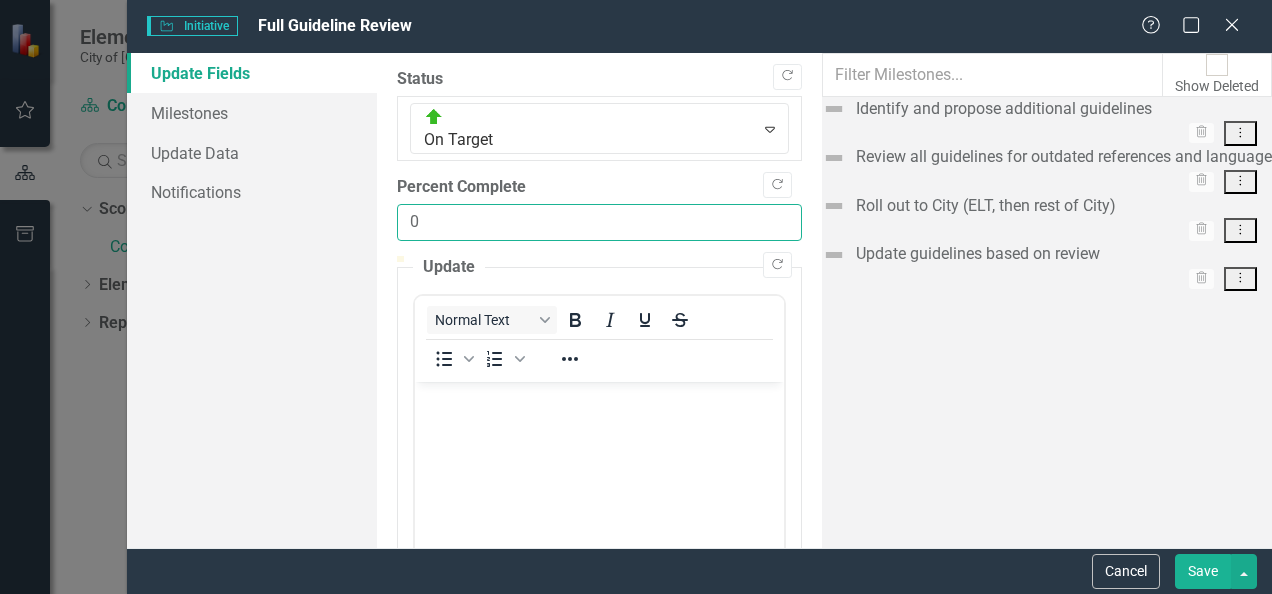 click on "0" at bounding box center [599, 222] 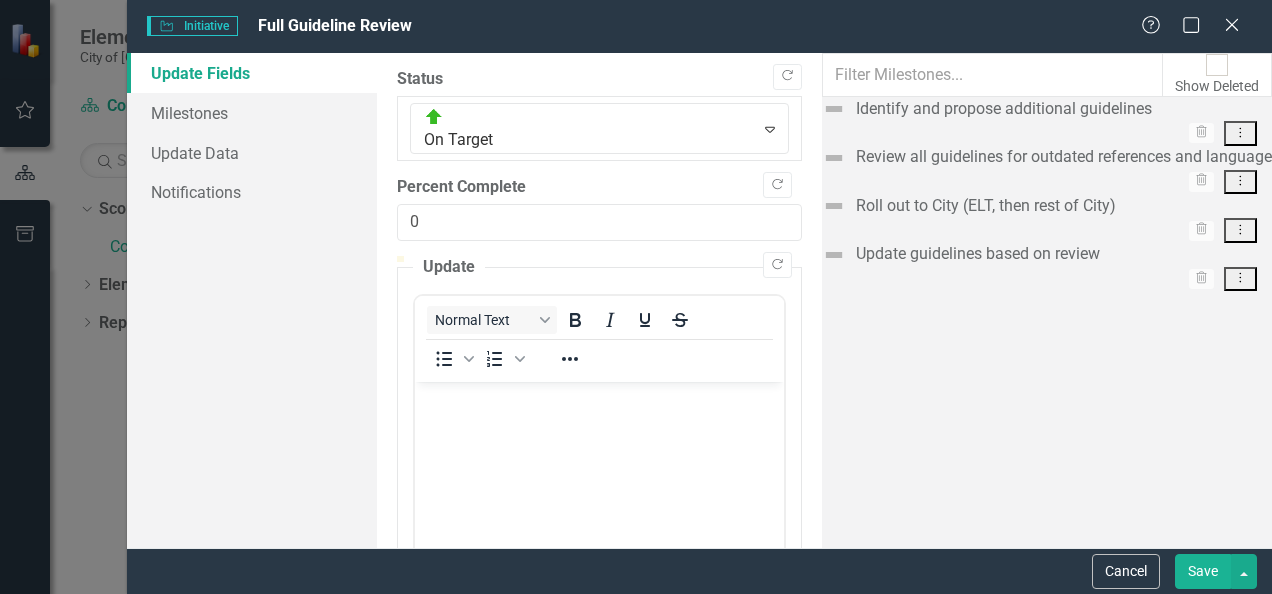 click at bounding box center (599, 256) 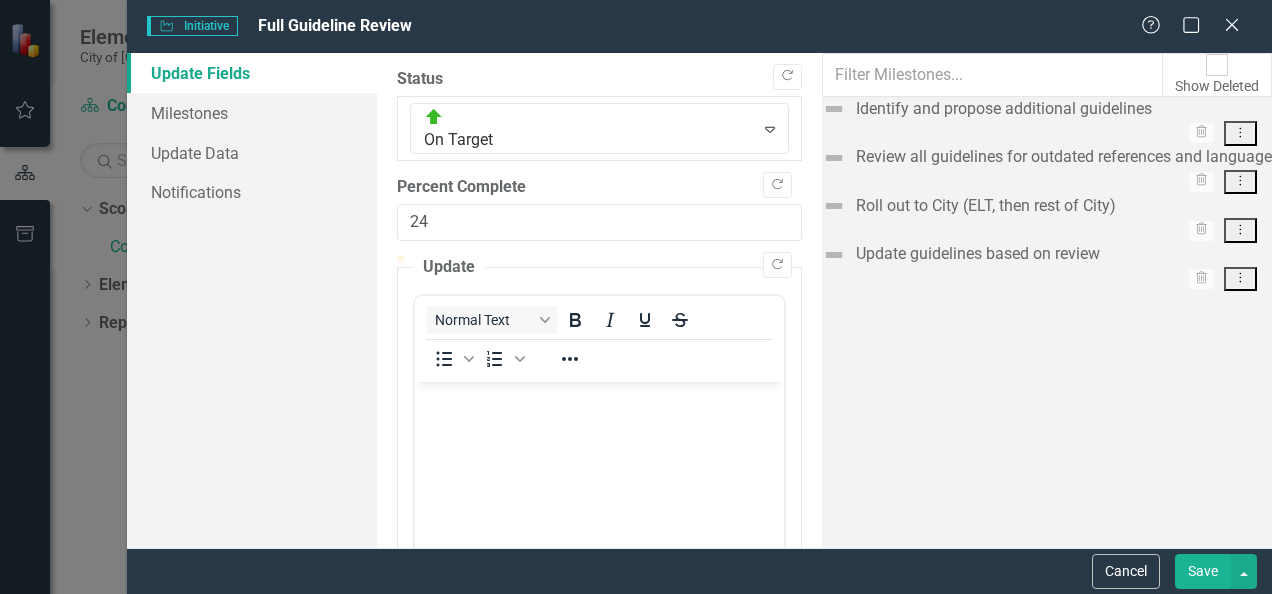 click at bounding box center (599, 256) 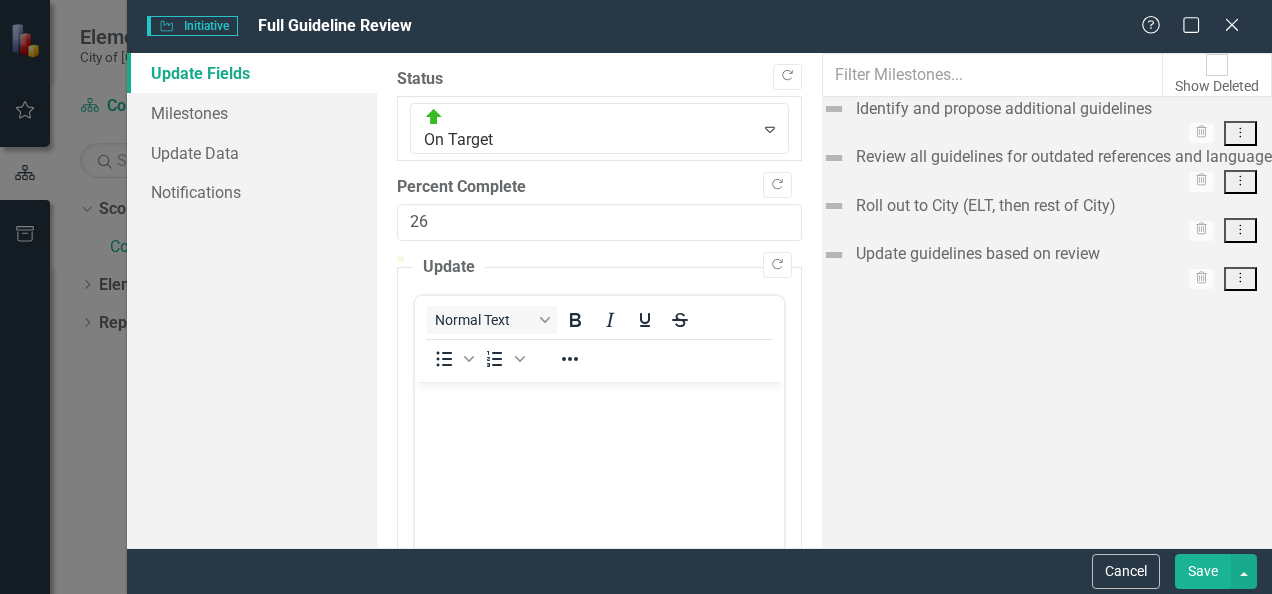 click at bounding box center (599, 256) 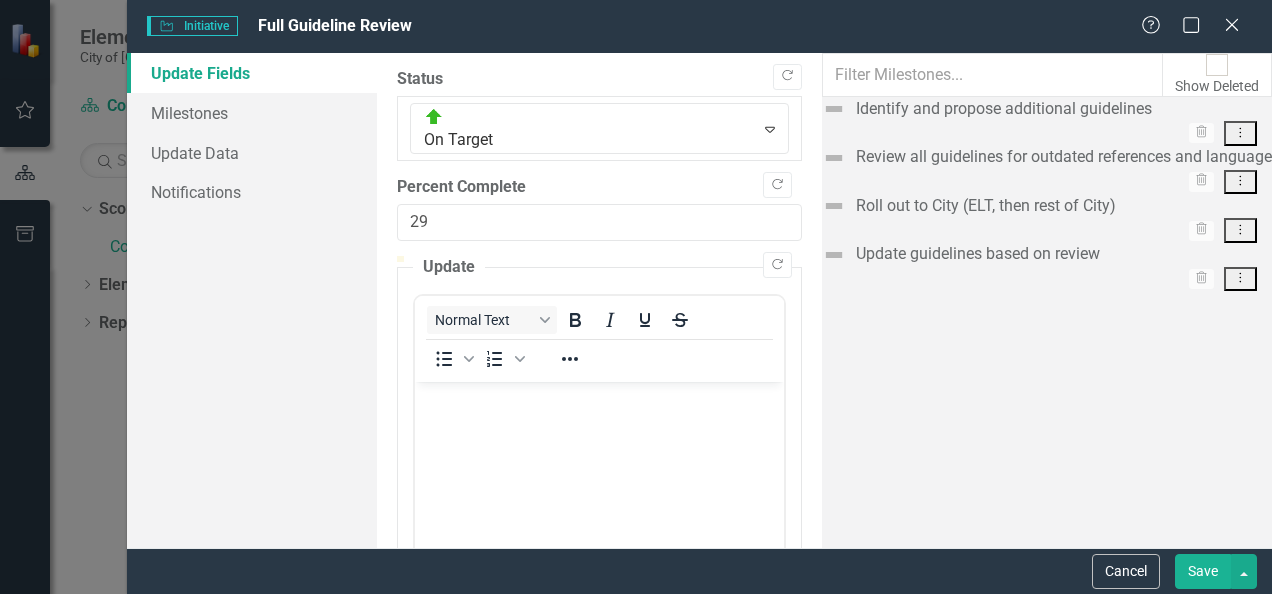drag, startPoint x: 618, startPoint y: 249, endPoint x: 646, endPoint y: 255, distance: 28.635643 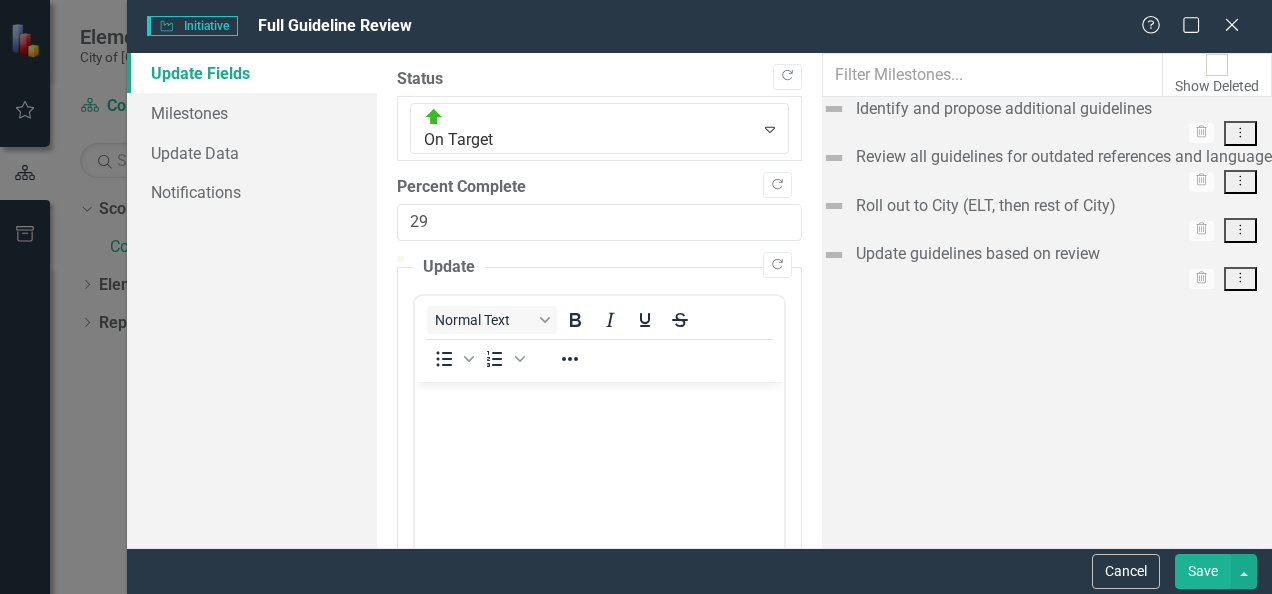 click at bounding box center (636, 256) 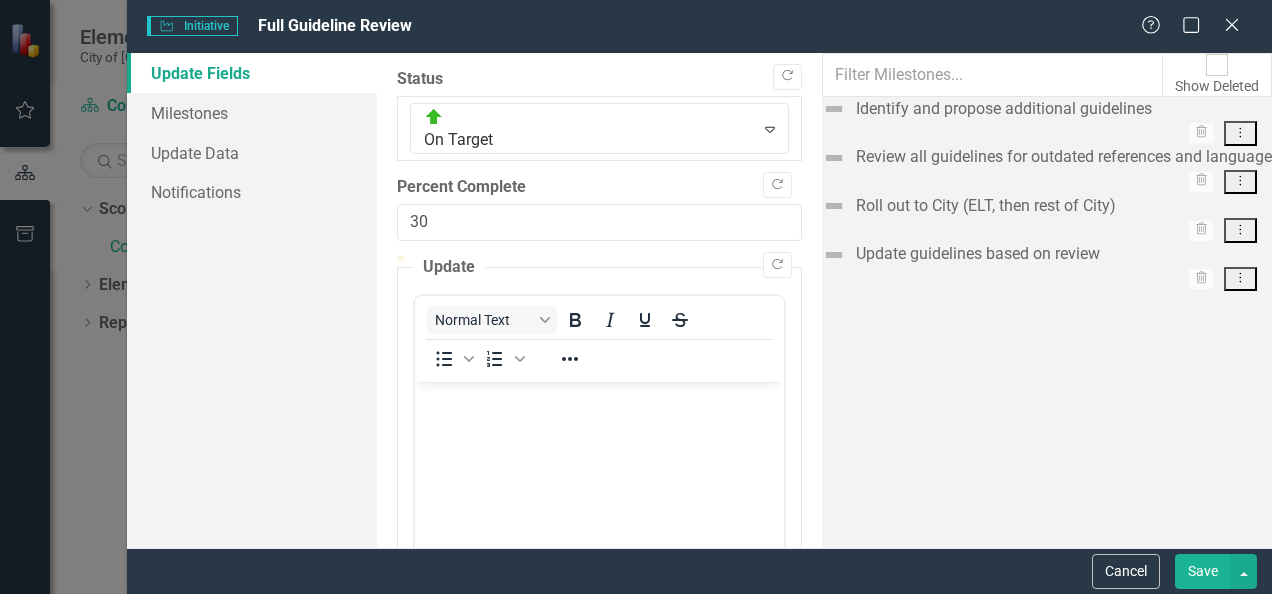 click at bounding box center (599, 256) 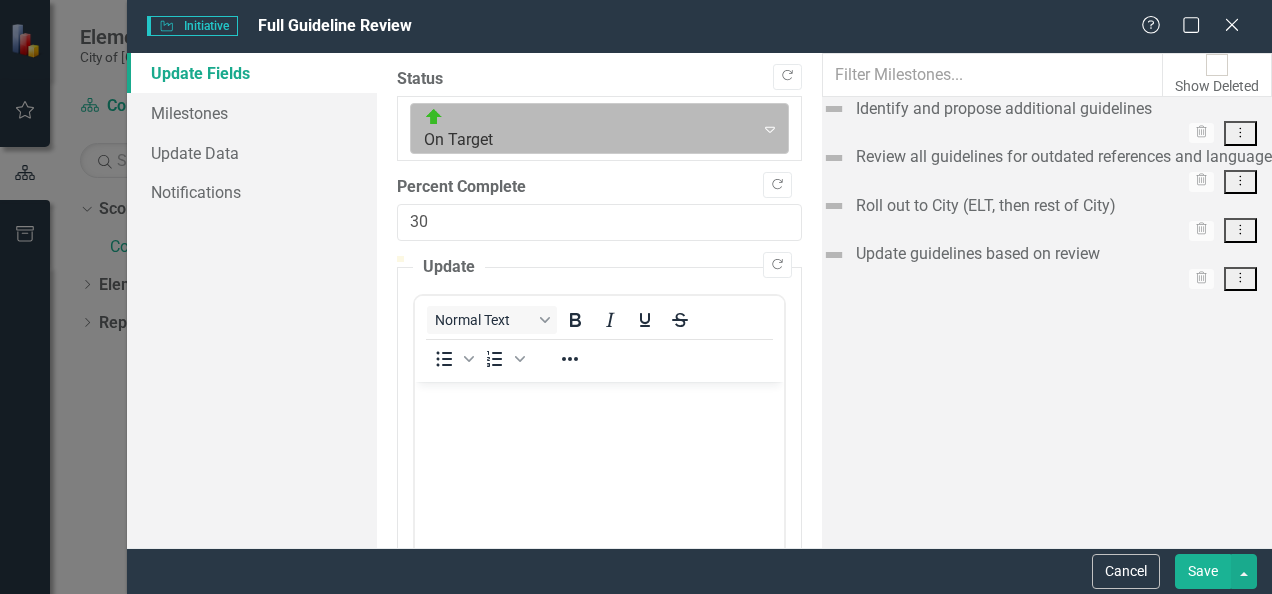 click at bounding box center [582, 128] 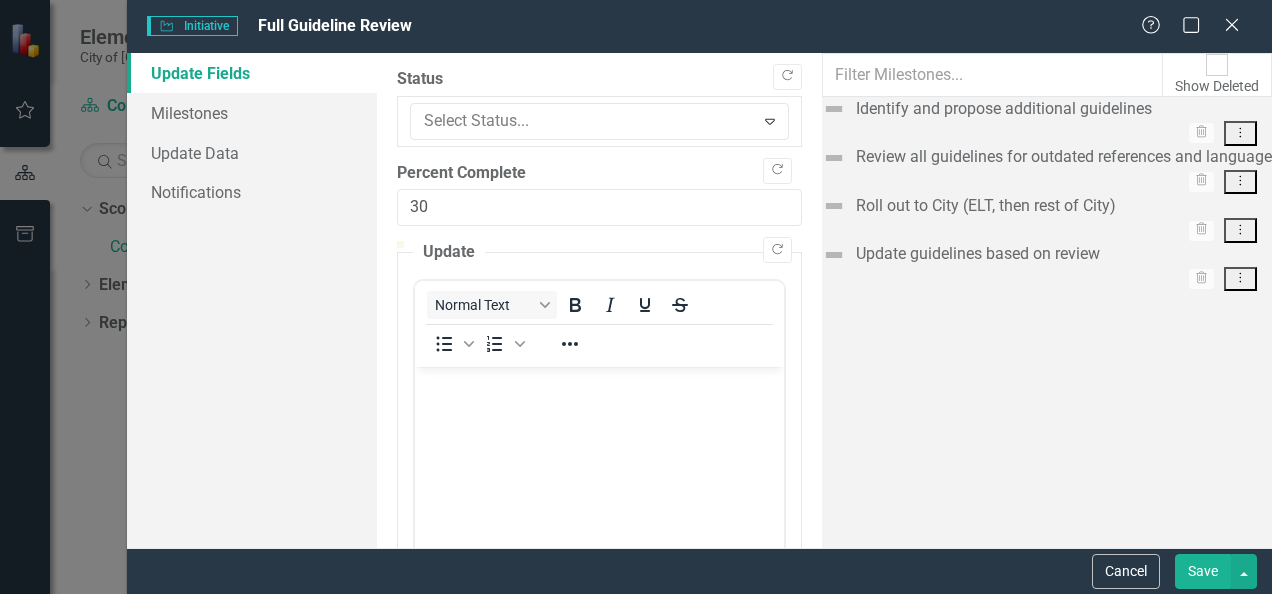 click on "Not Defined" at bounding box center (640, 642) 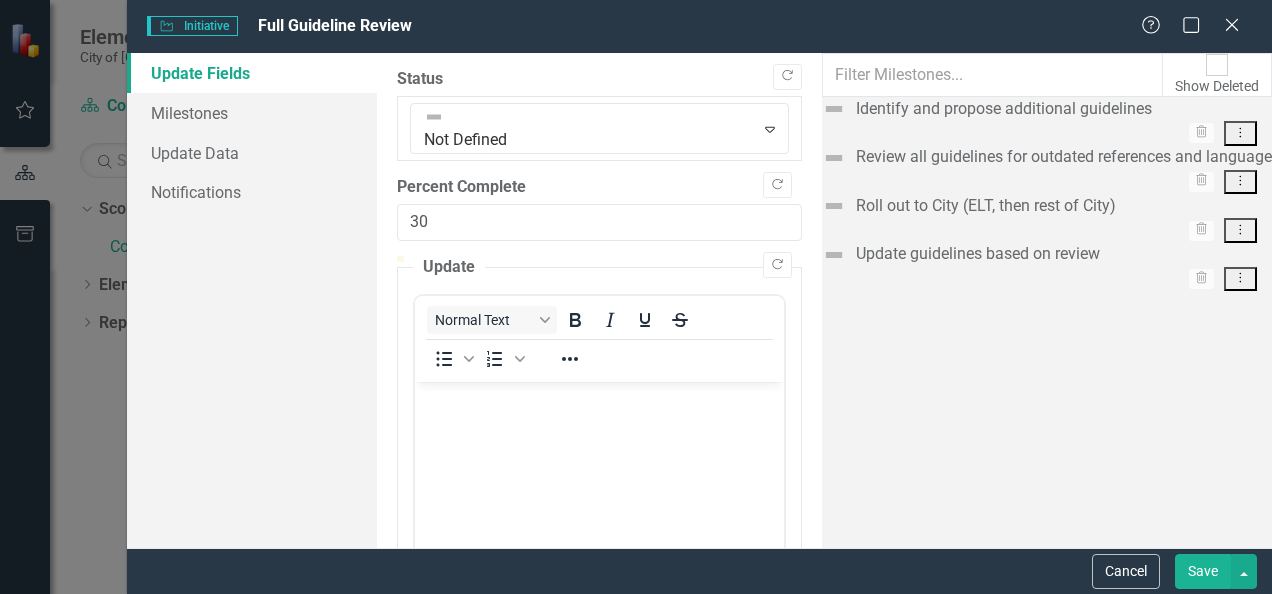 click at bounding box center (599, 531) 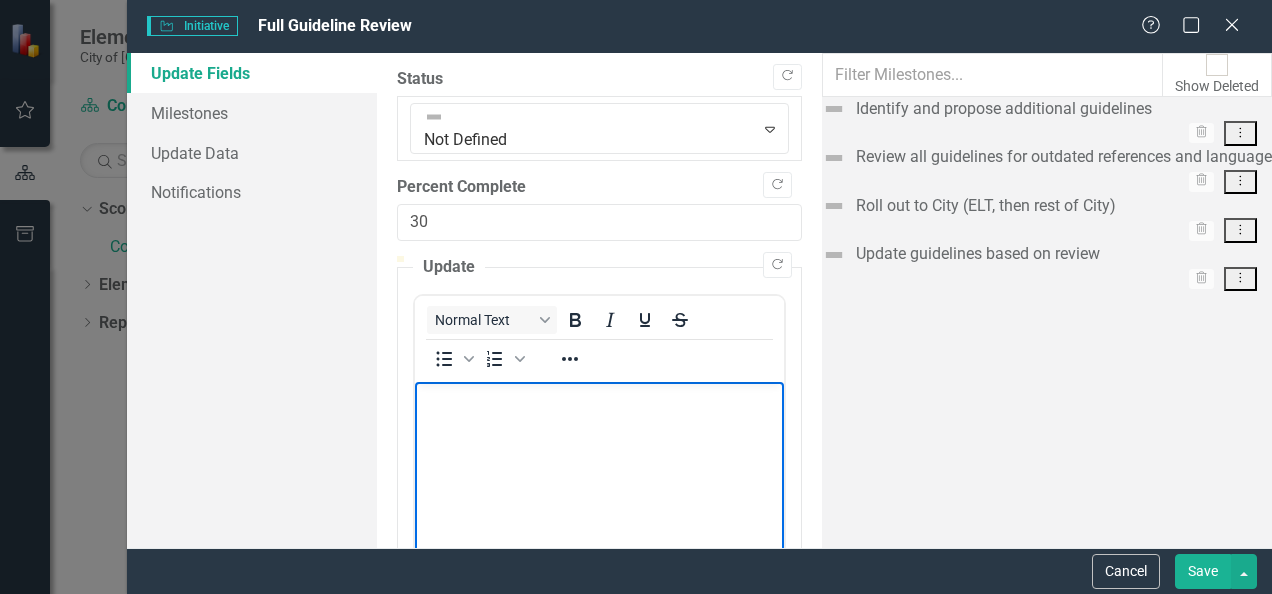 type 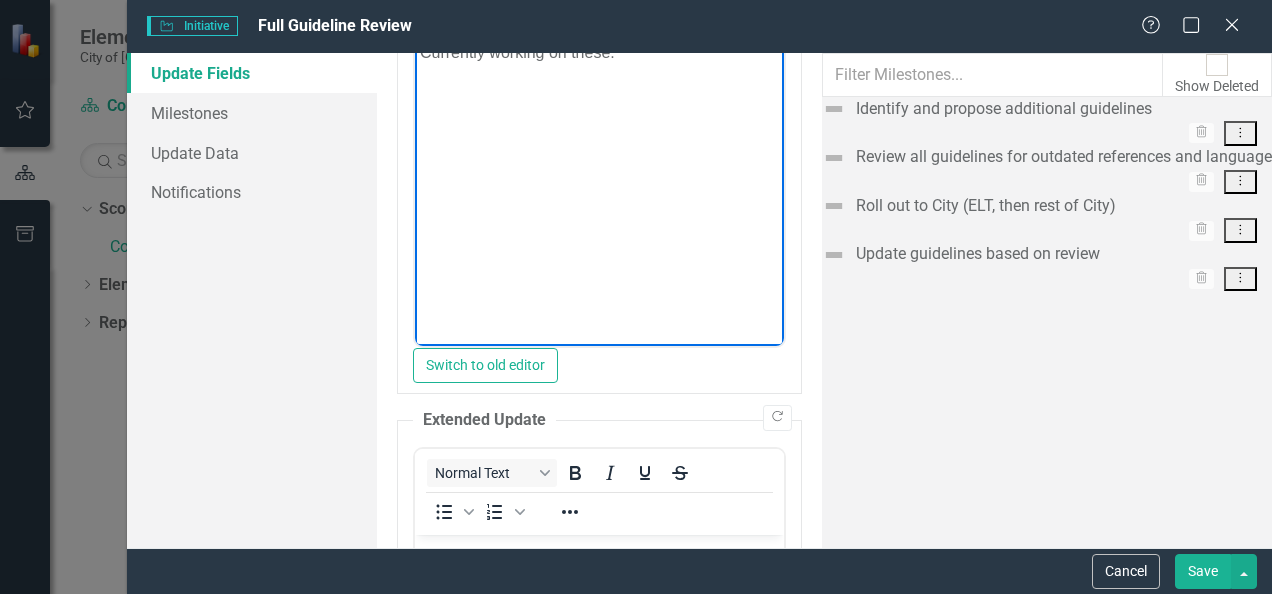 scroll, scrollTop: 351, scrollLeft: 0, axis: vertical 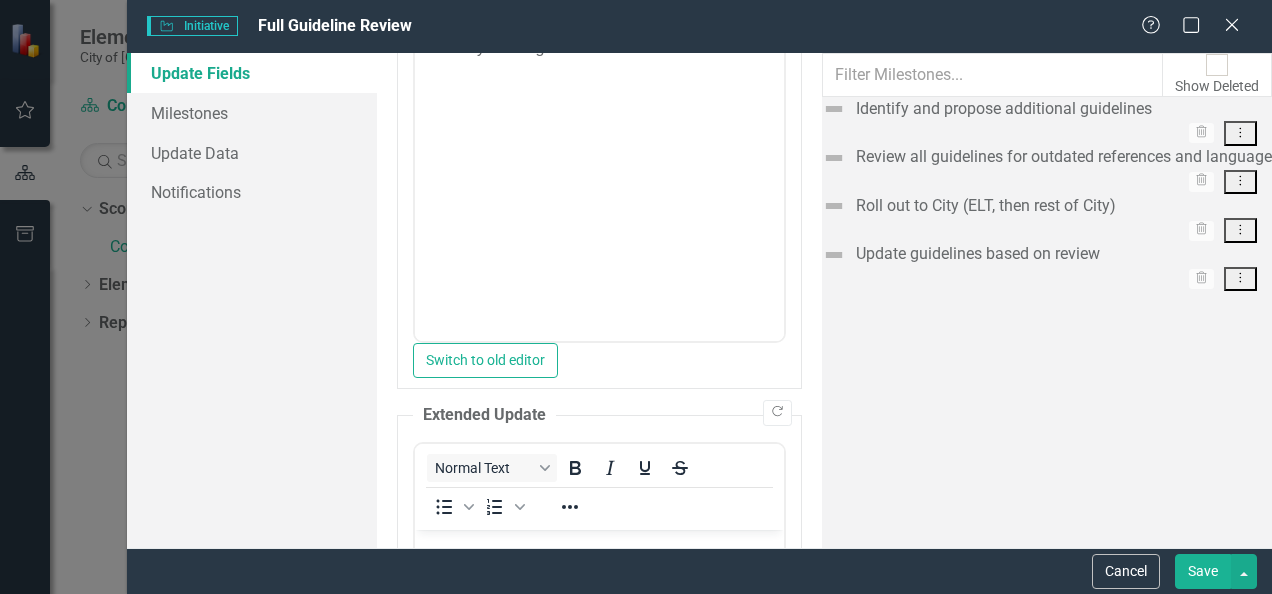 click on "Save" at bounding box center [1203, 571] 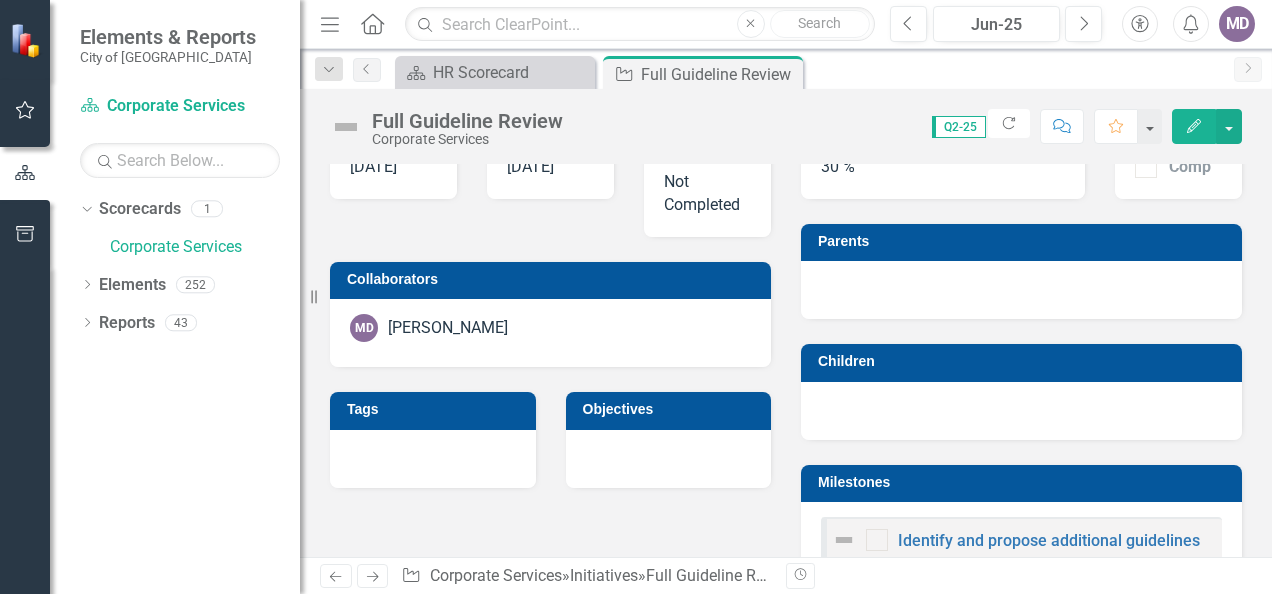 scroll, scrollTop: 1234, scrollLeft: 0, axis: vertical 